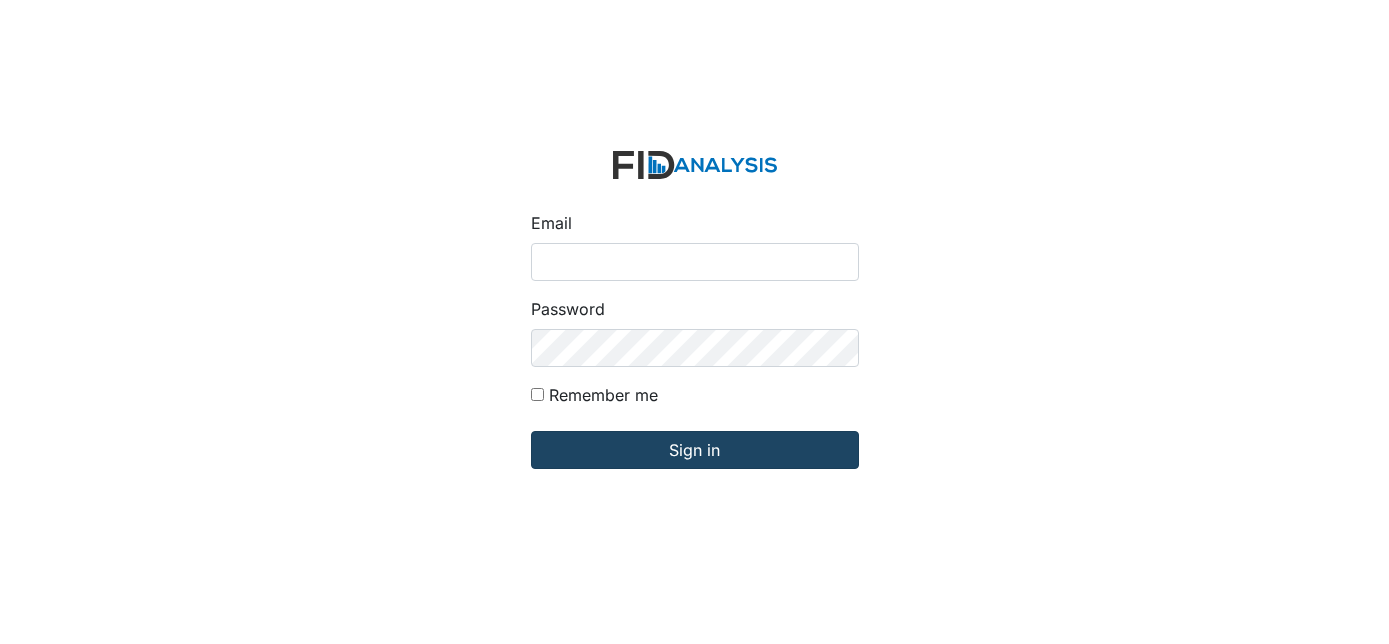 scroll, scrollTop: 0, scrollLeft: 0, axis: both 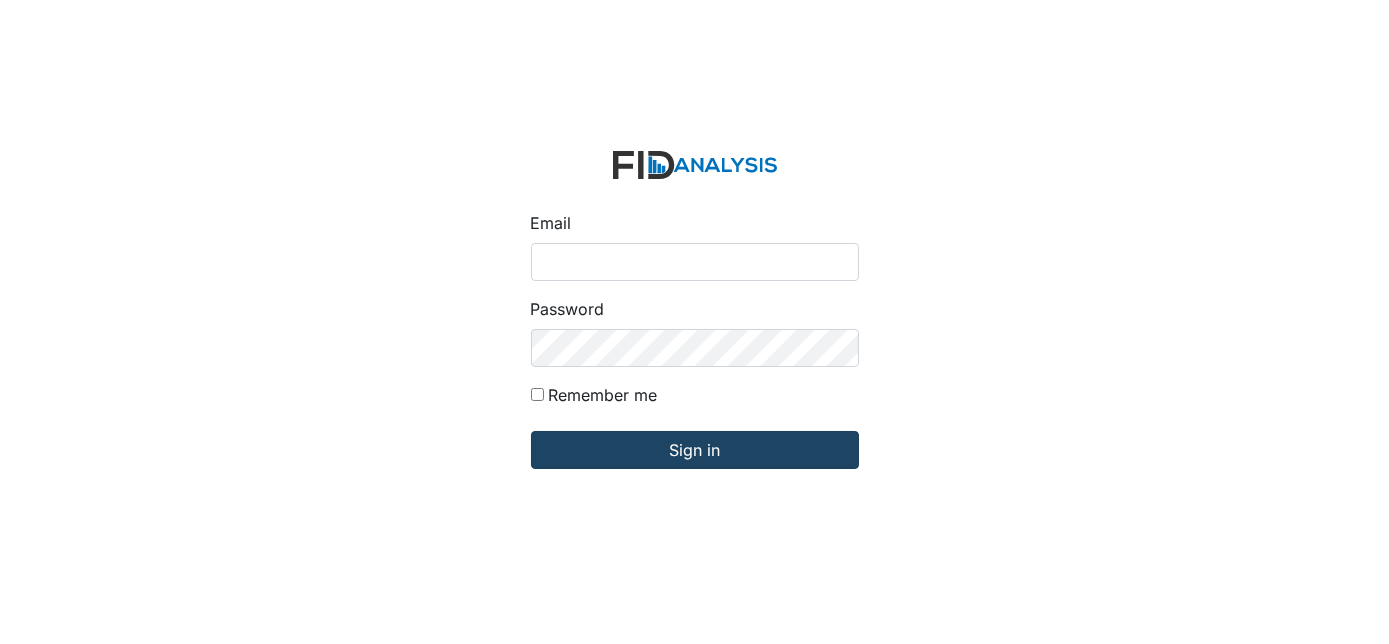 type on "Dsmith@lifeincorporated.com" 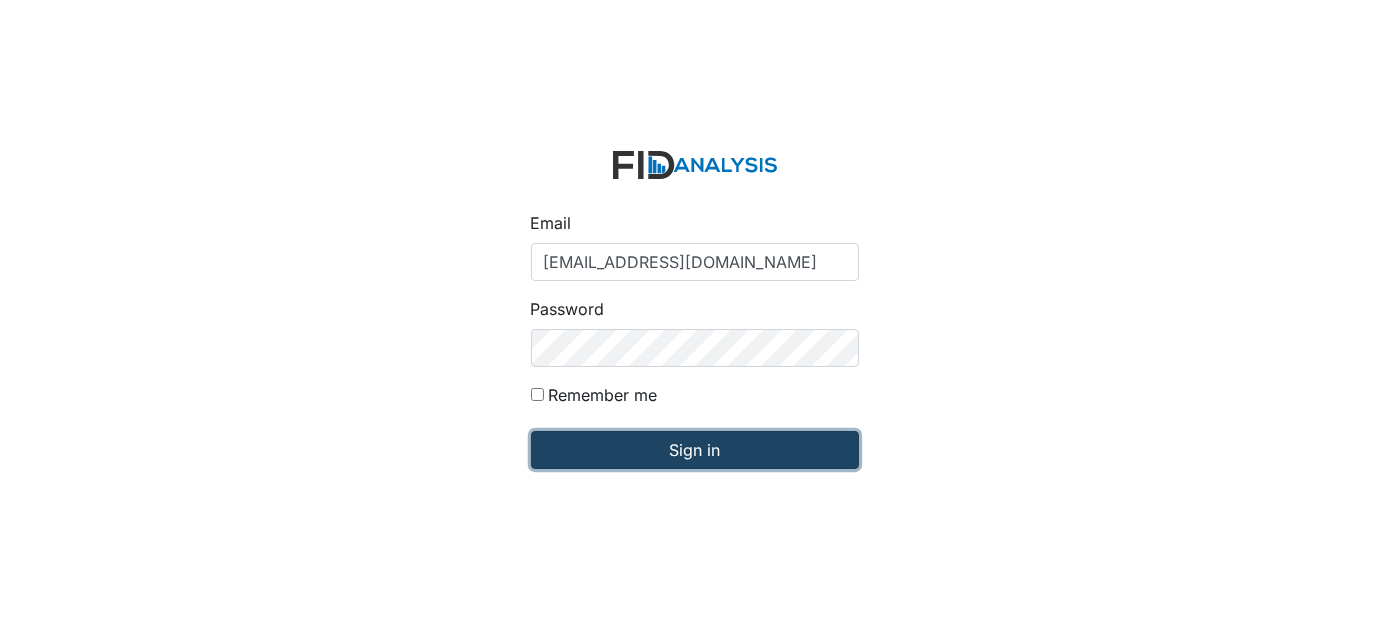 click on "Sign in" at bounding box center [695, 450] 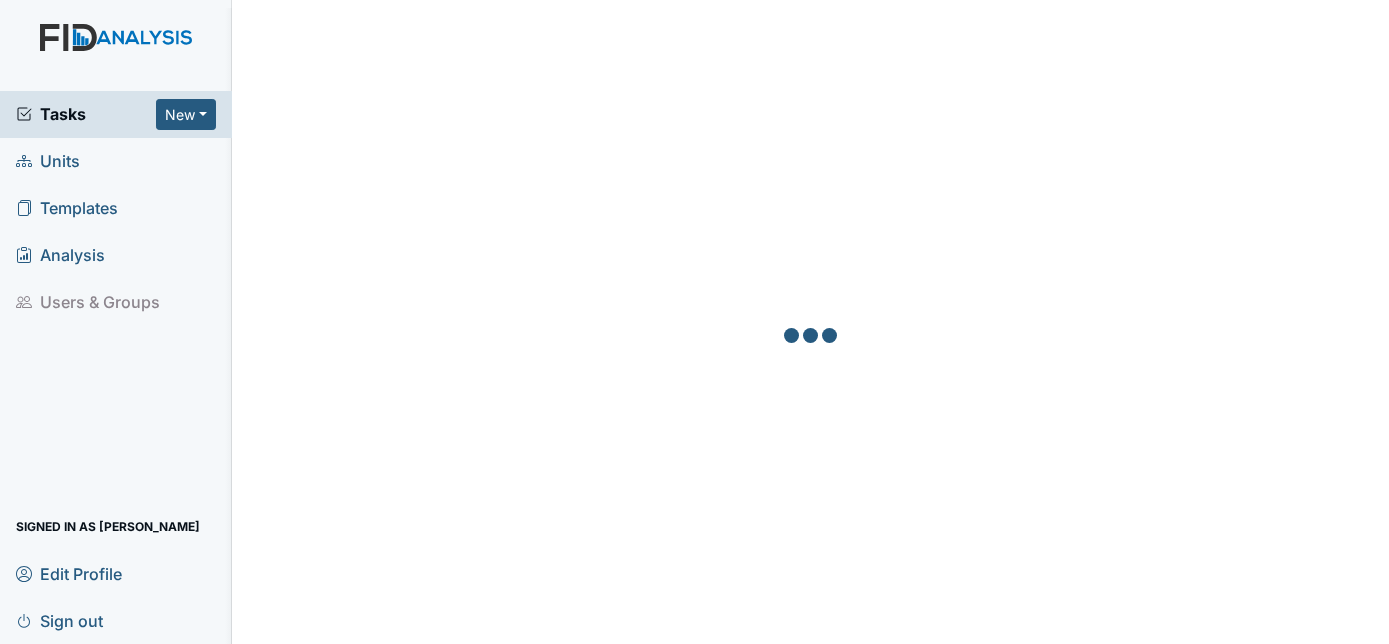 scroll, scrollTop: 0, scrollLeft: 0, axis: both 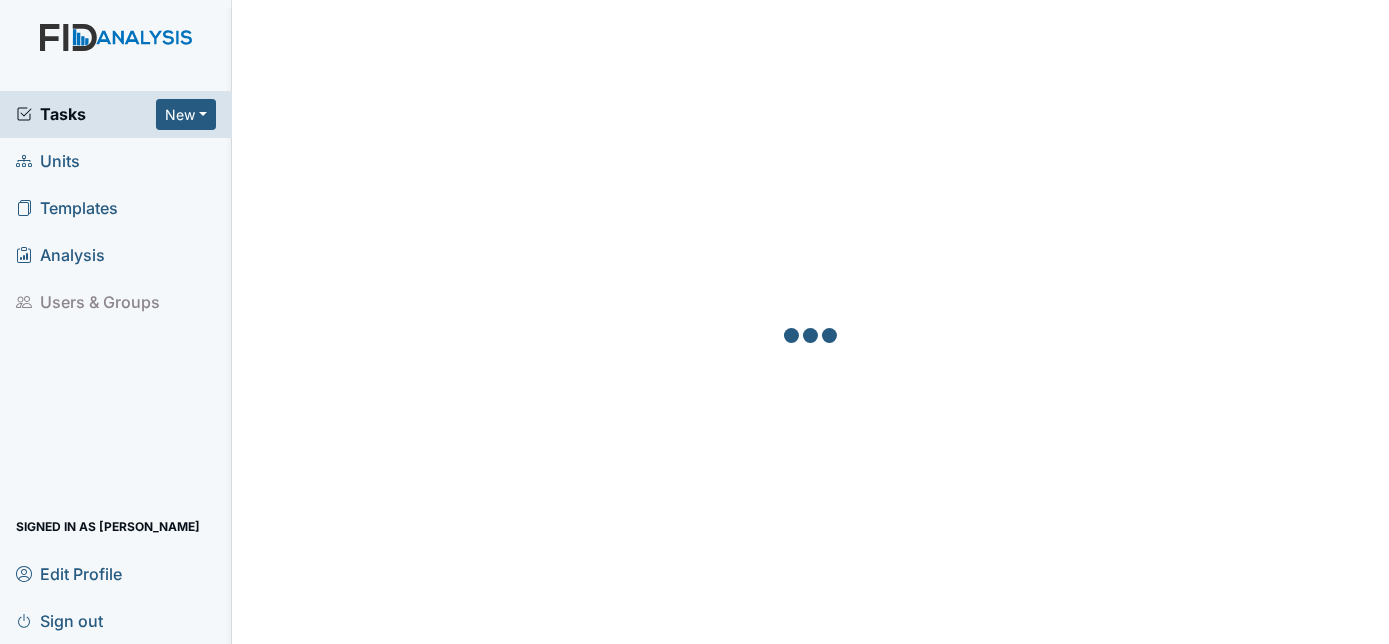 click on "Units" at bounding box center [116, 161] 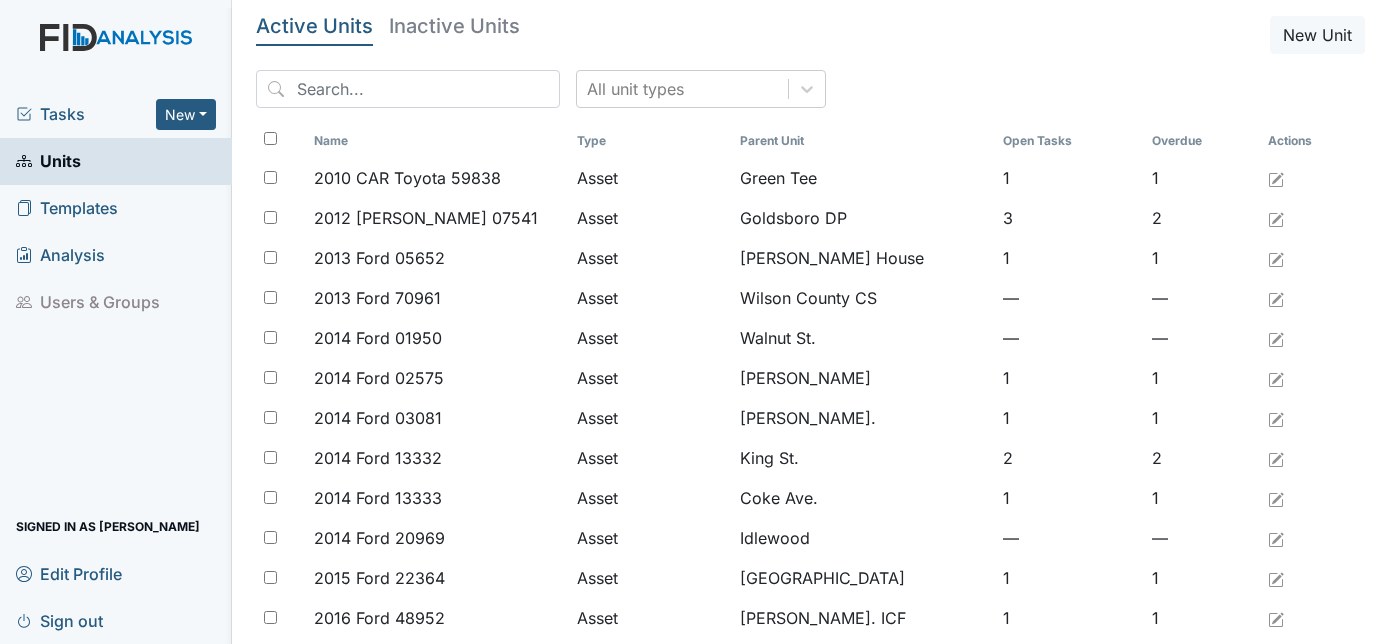 scroll, scrollTop: 0, scrollLeft: 0, axis: both 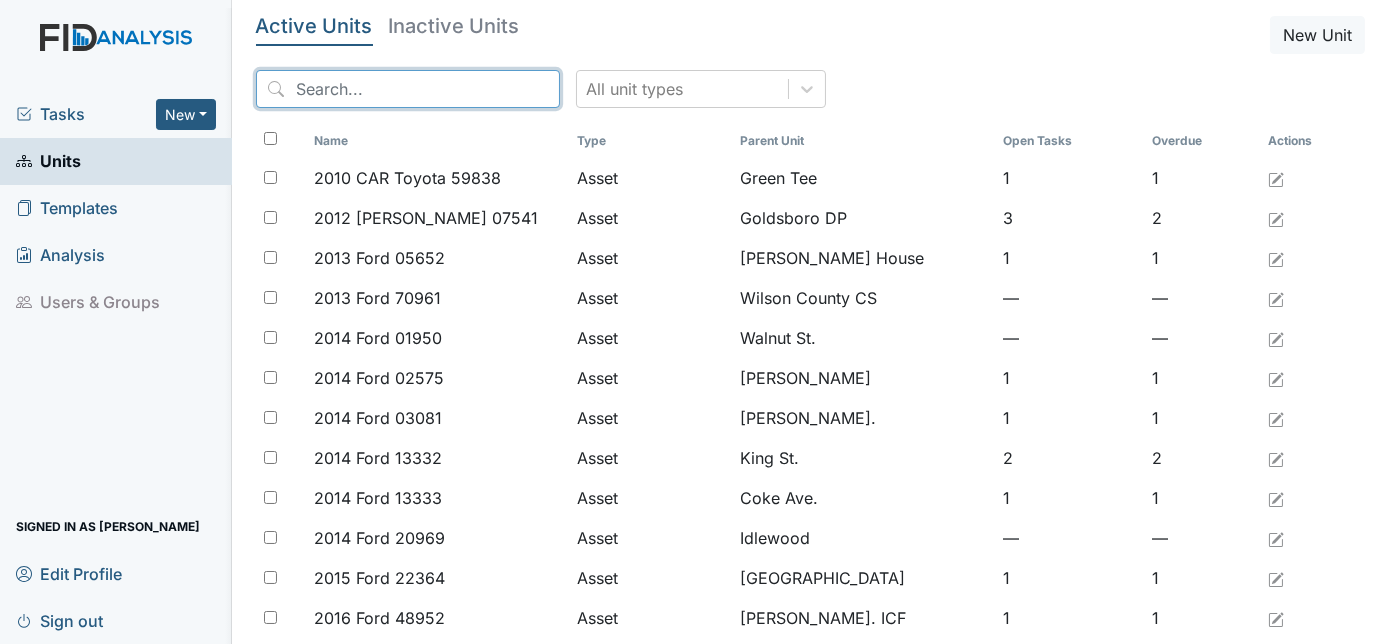 click at bounding box center (408, 89) 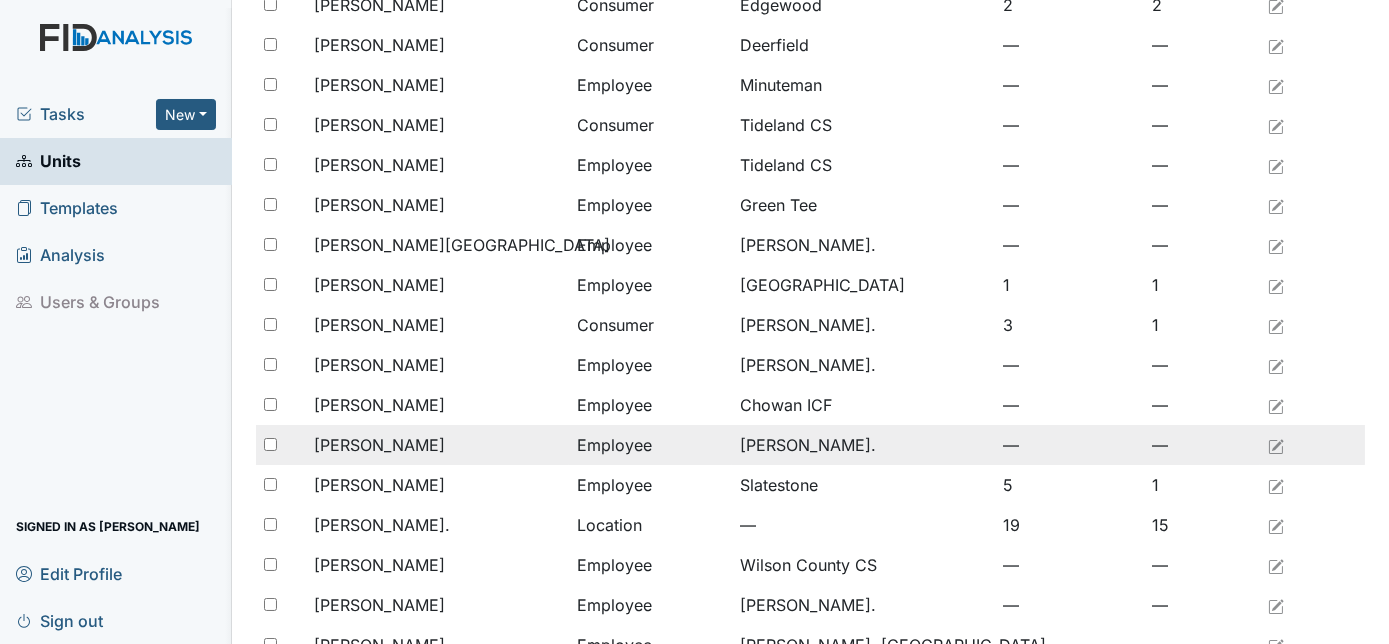 scroll, scrollTop: 545, scrollLeft: 0, axis: vertical 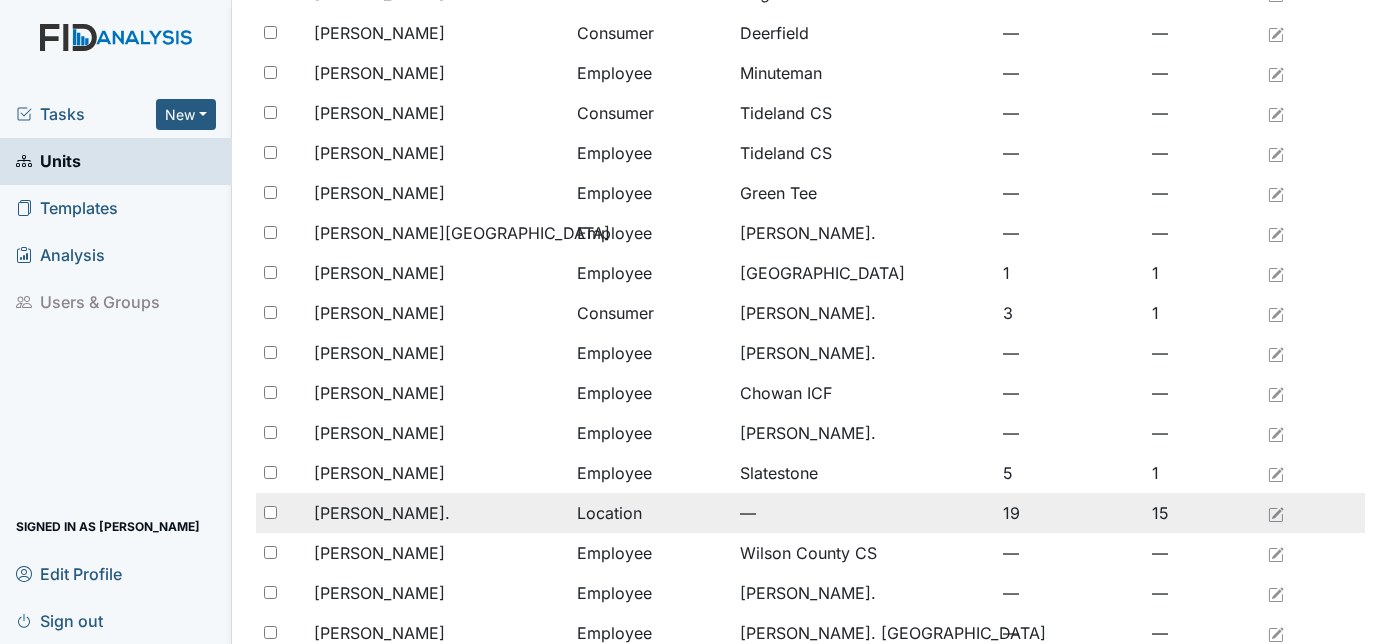 type on "William" 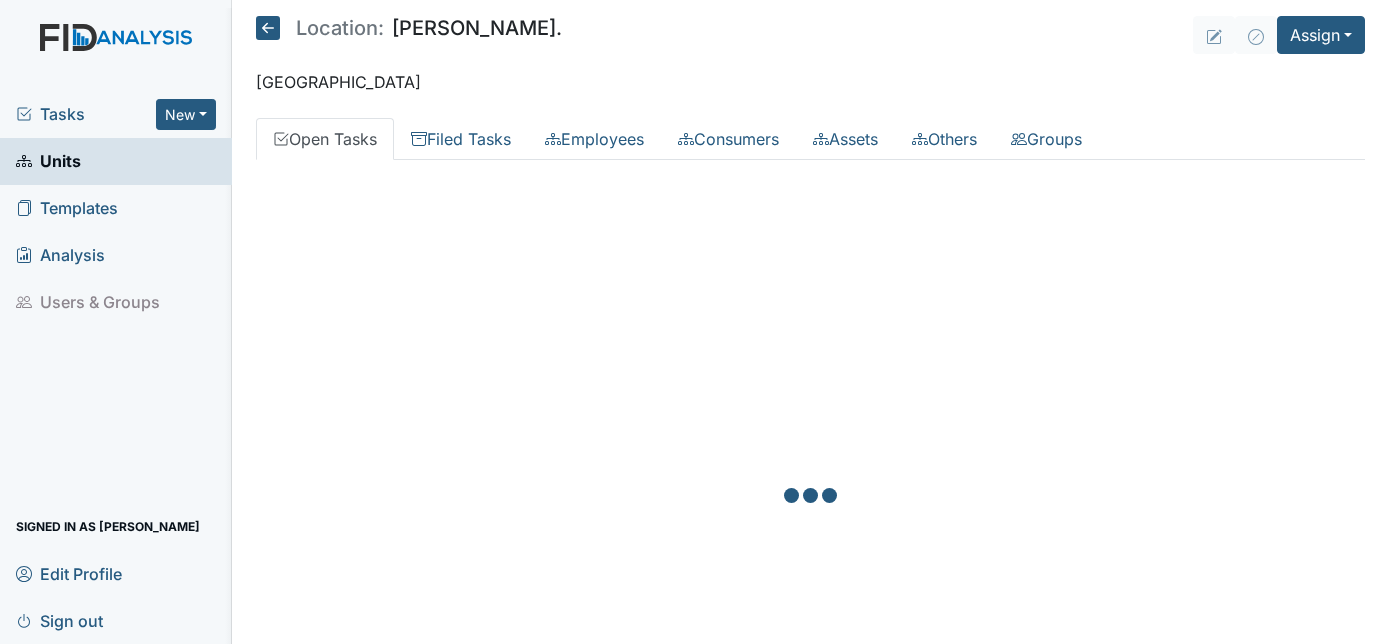 scroll, scrollTop: 0, scrollLeft: 0, axis: both 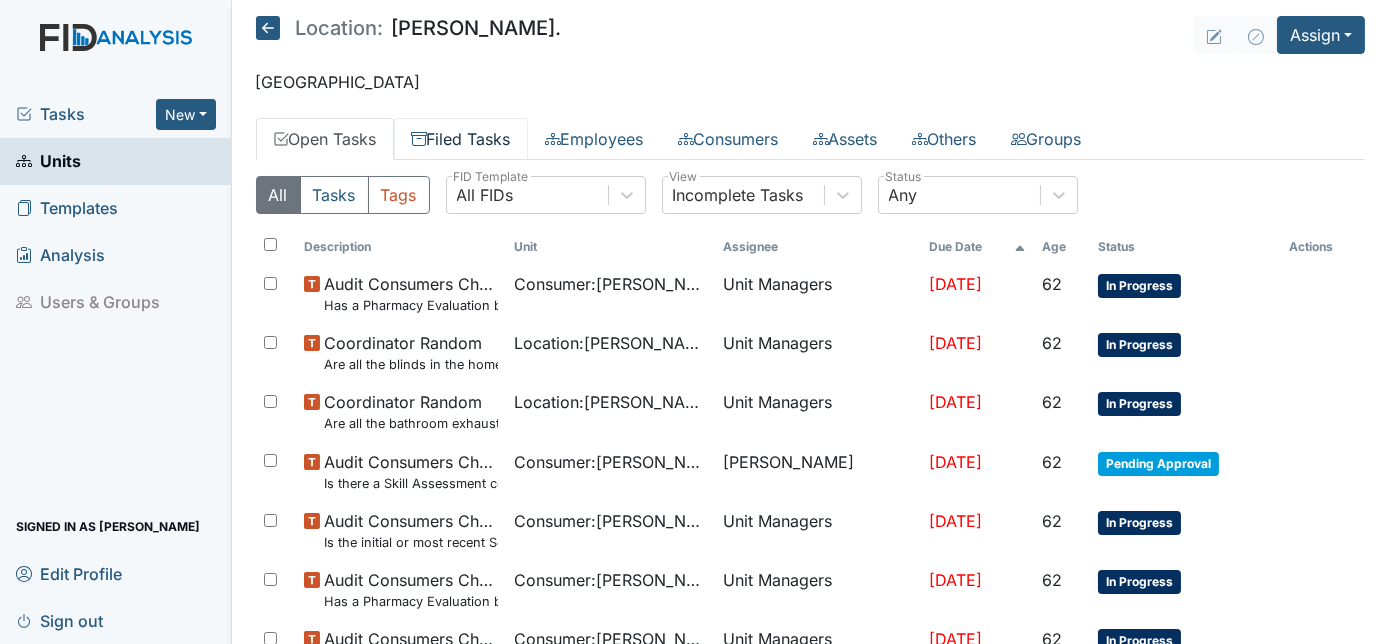 click on "Filed Tasks" at bounding box center (461, 139) 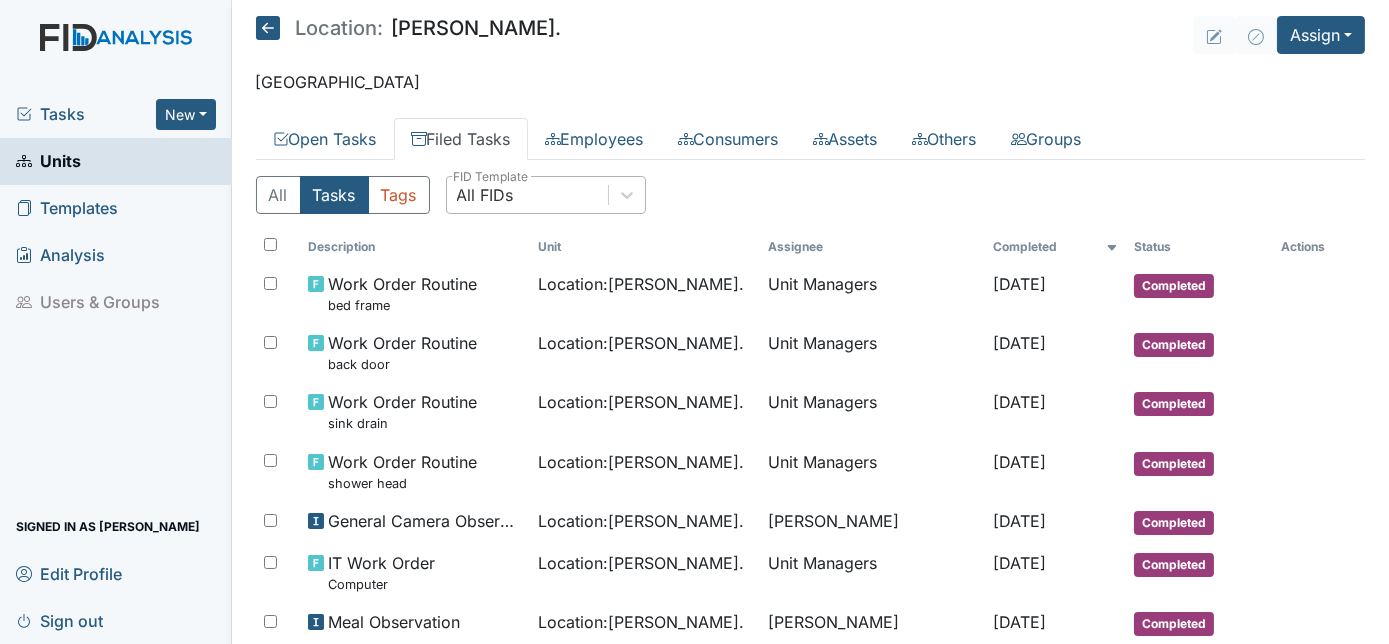 click on "All FIDs" at bounding box center (485, 195) 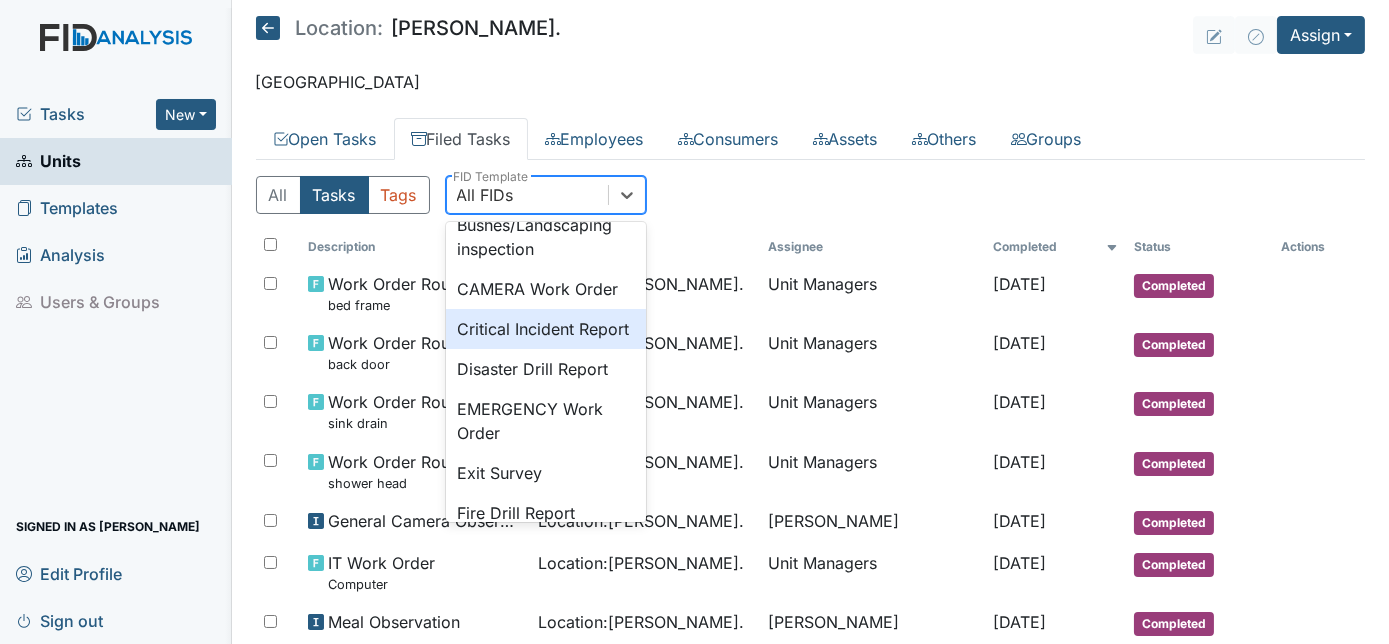 scroll, scrollTop: 160, scrollLeft: 0, axis: vertical 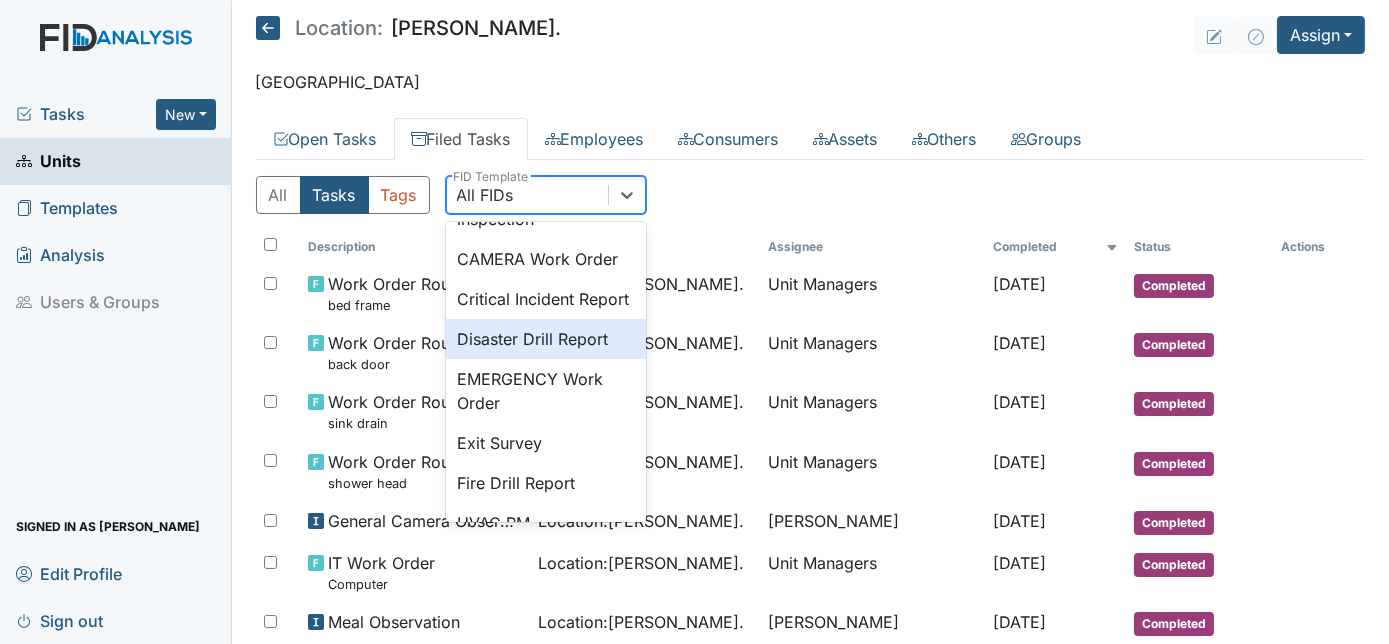 click on "Disaster Drill Report" at bounding box center [546, 339] 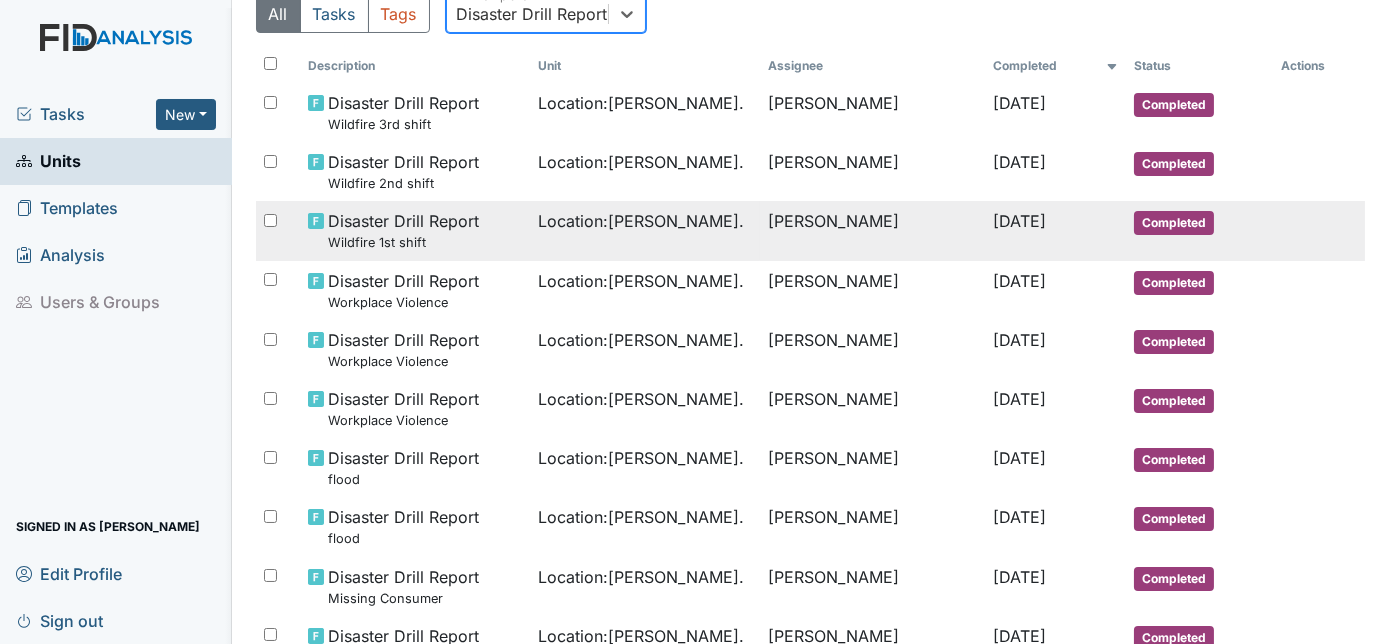 scroll, scrollTop: 90, scrollLeft: 0, axis: vertical 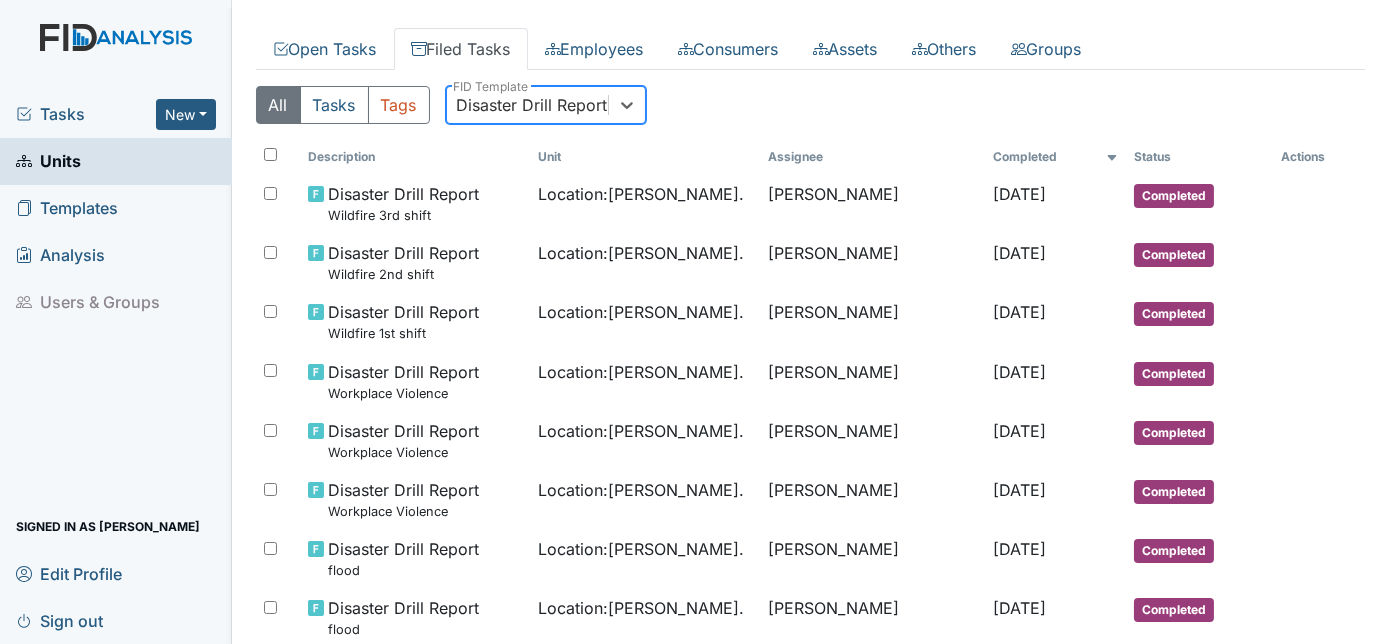 click on "Units" at bounding box center [48, 161] 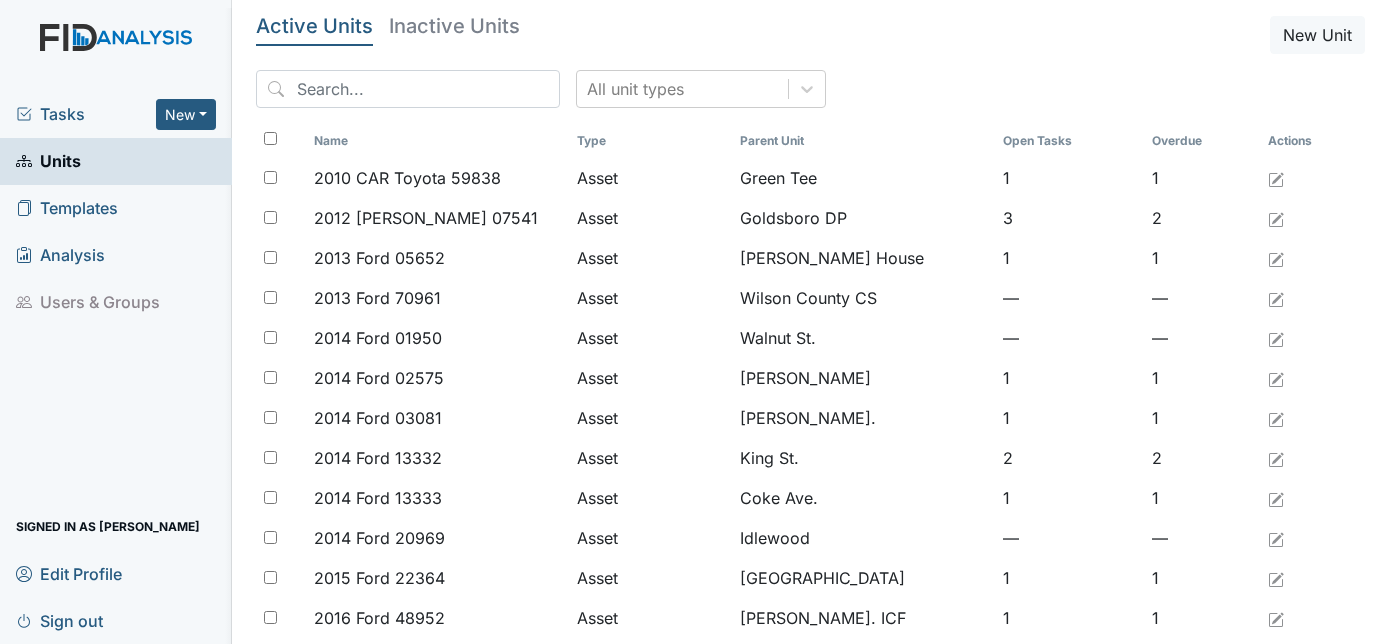 scroll, scrollTop: 0, scrollLeft: 0, axis: both 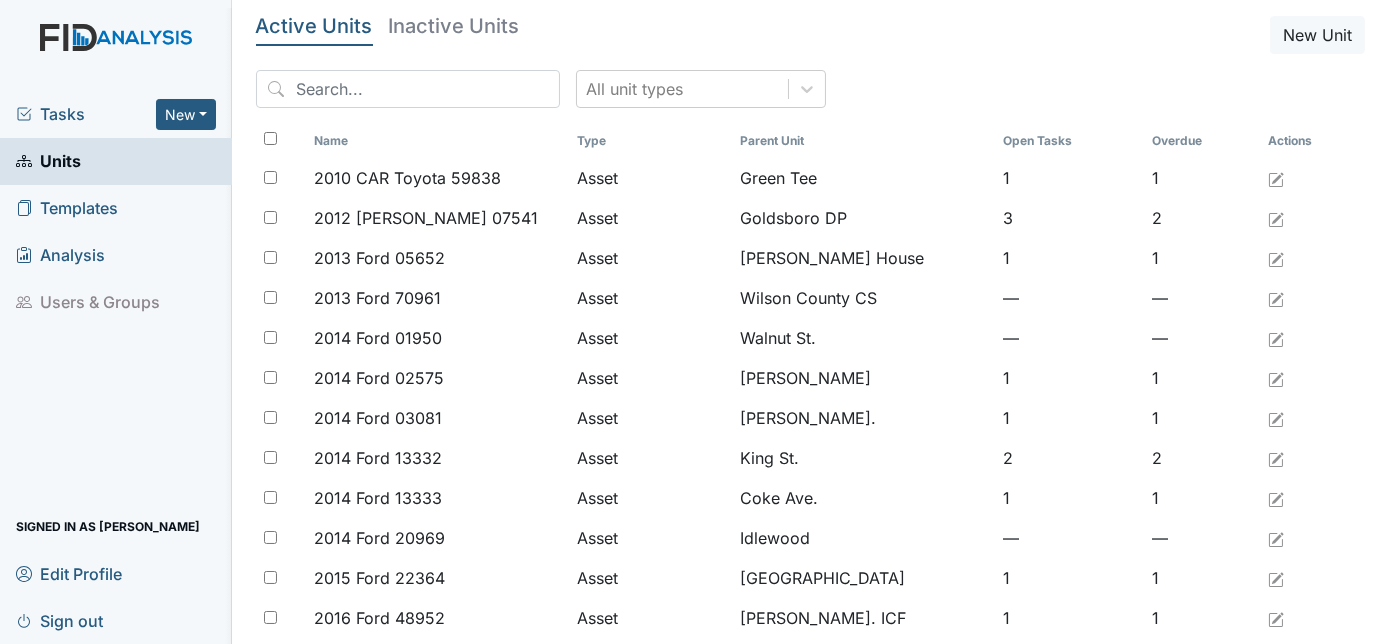 click on "Templates" at bounding box center [67, 208] 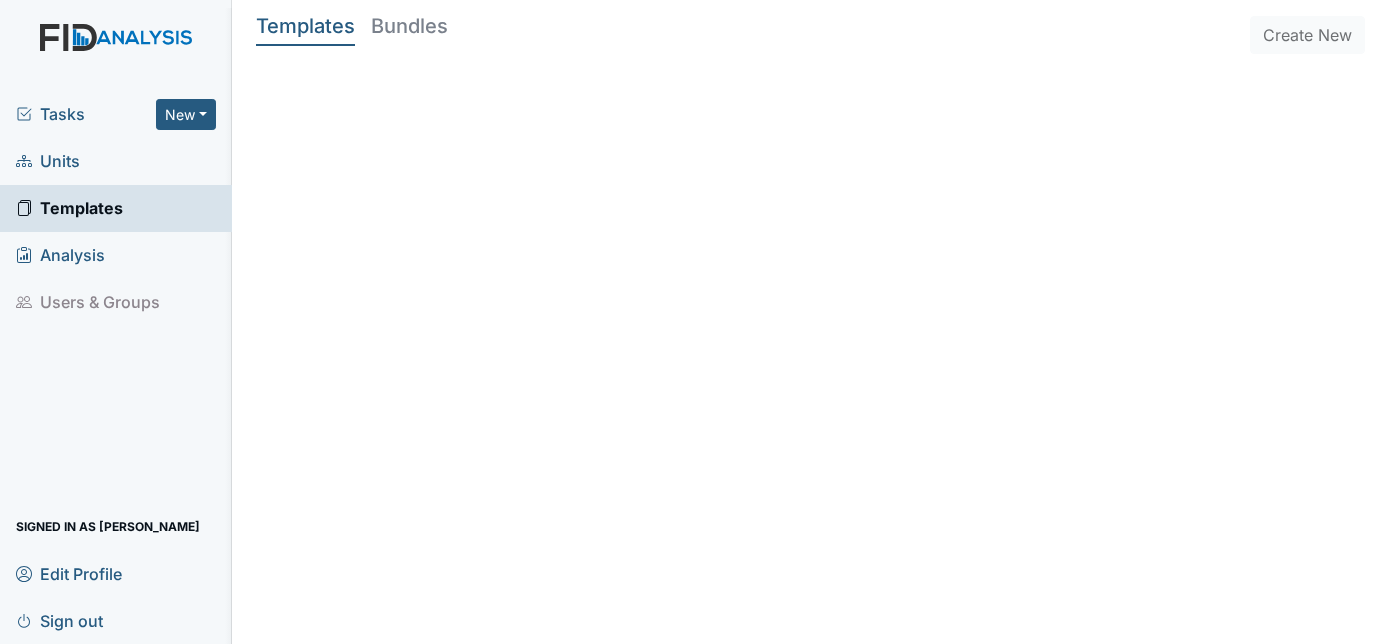 scroll, scrollTop: 0, scrollLeft: 0, axis: both 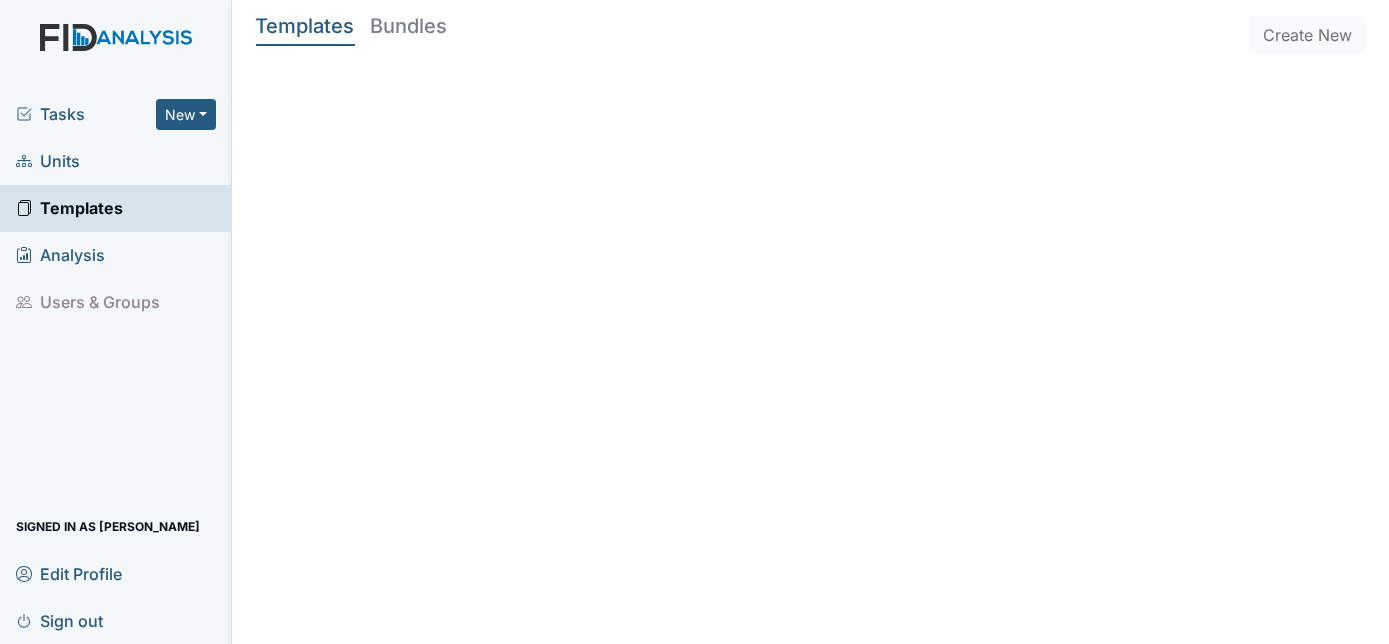 click on "Units" at bounding box center (116, 161) 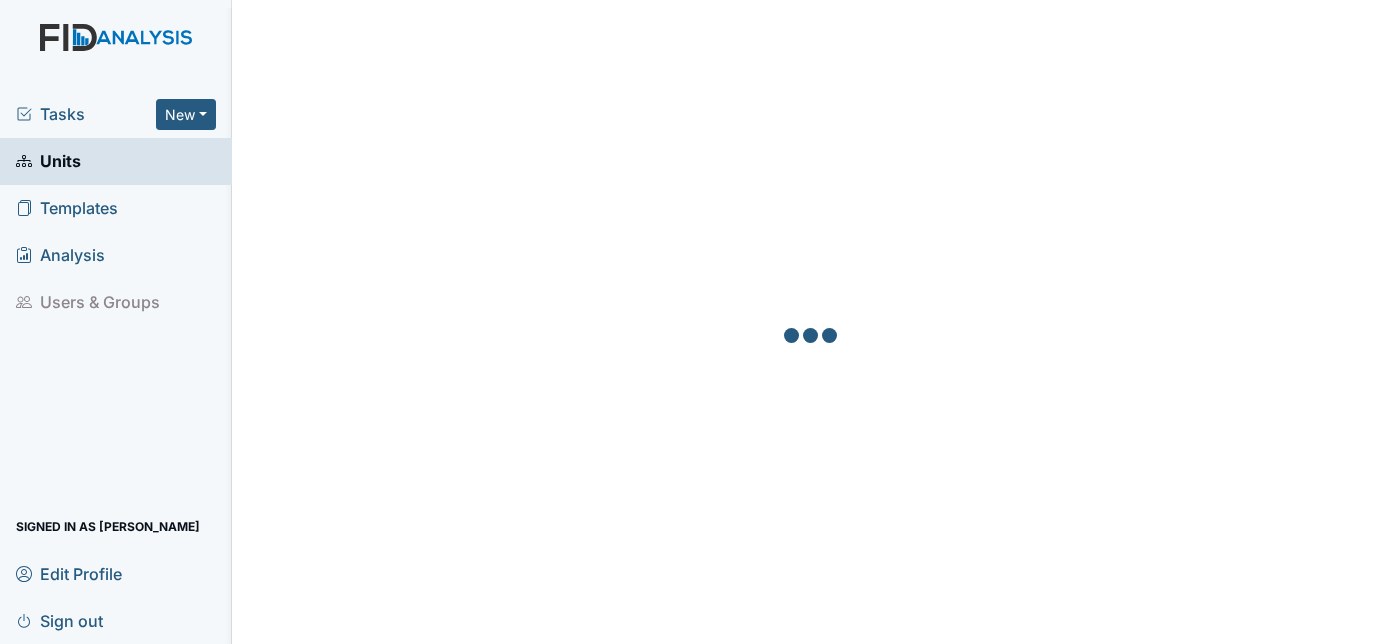 scroll, scrollTop: 0, scrollLeft: 0, axis: both 